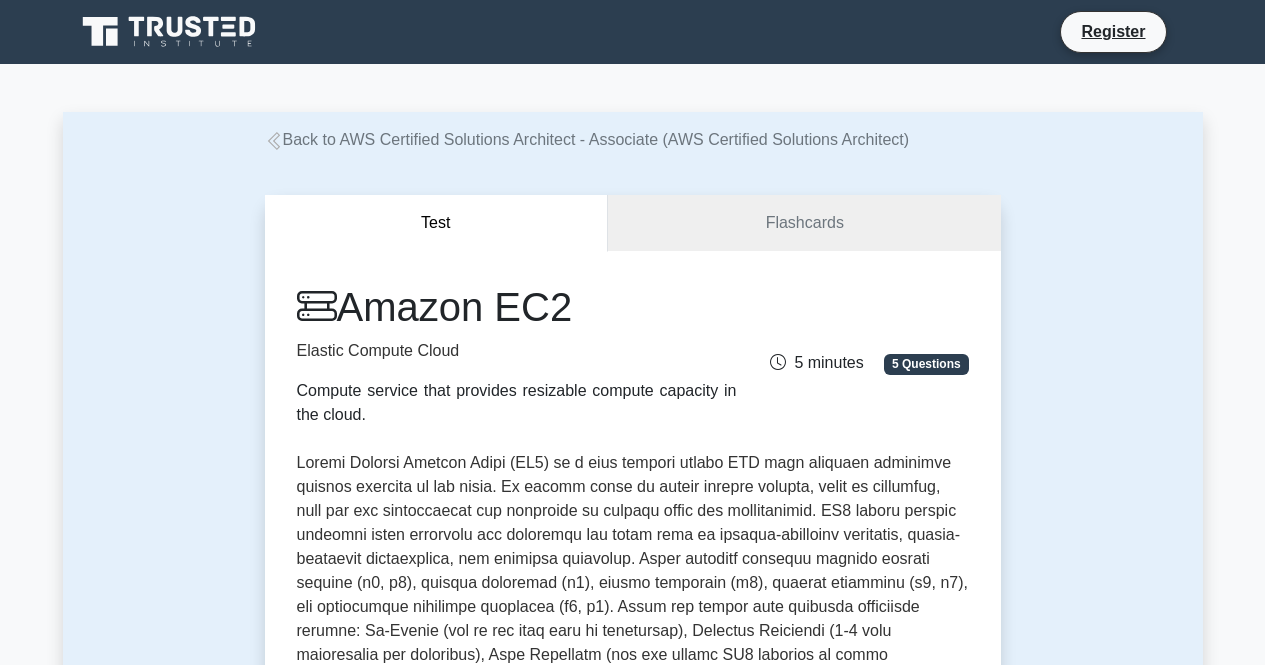 scroll, scrollTop: 612, scrollLeft: 0, axis: vertical 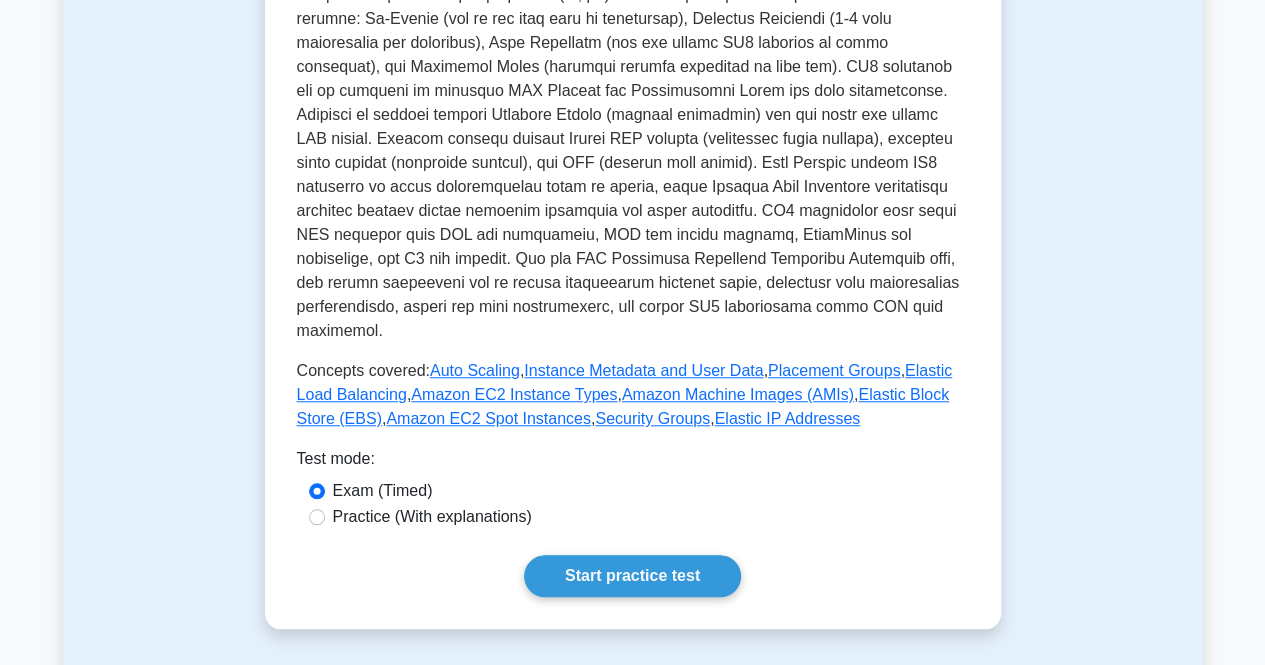 click on "Practice (With explanations)" at bounding box center [432, 517] 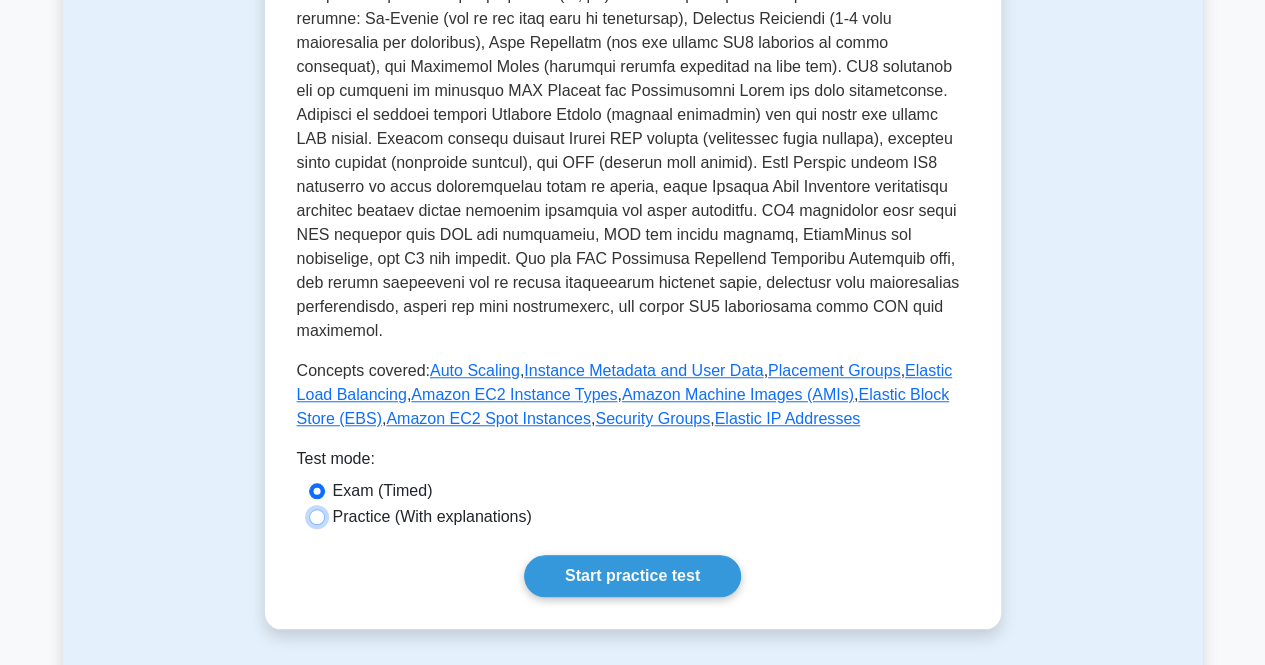 click on "Practice (With explanations)" at bounding box center (317, 517) 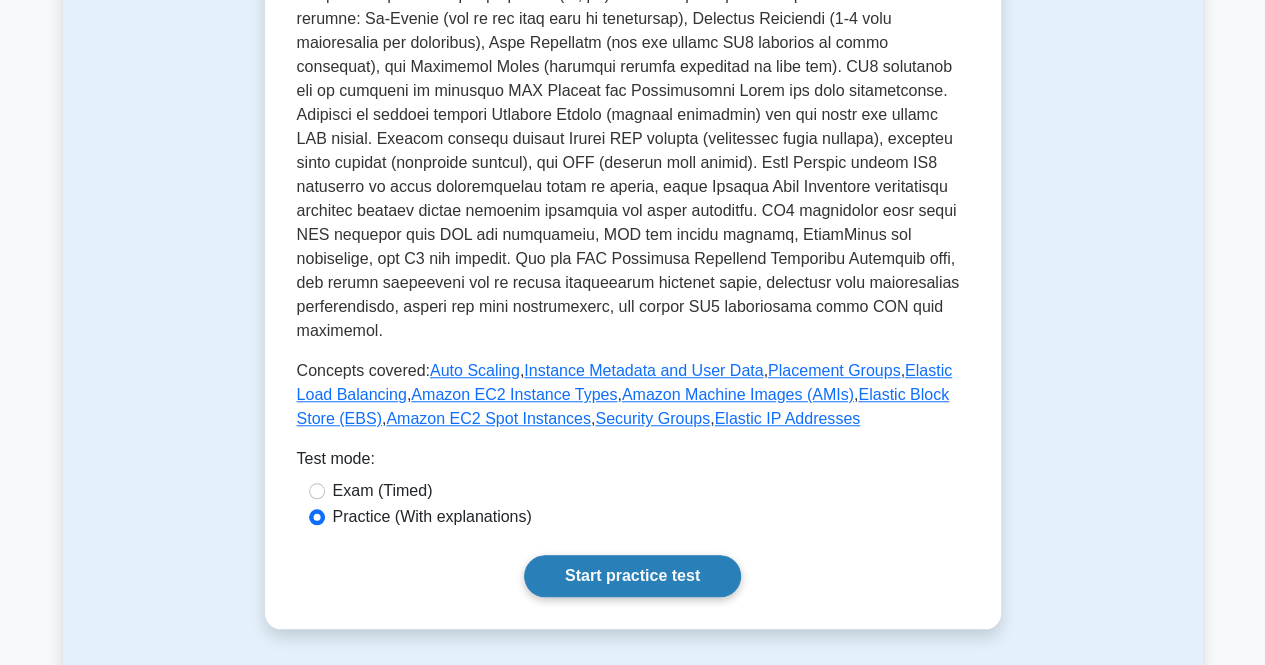 click on "Start practice test" at bounding box center [632, 576] 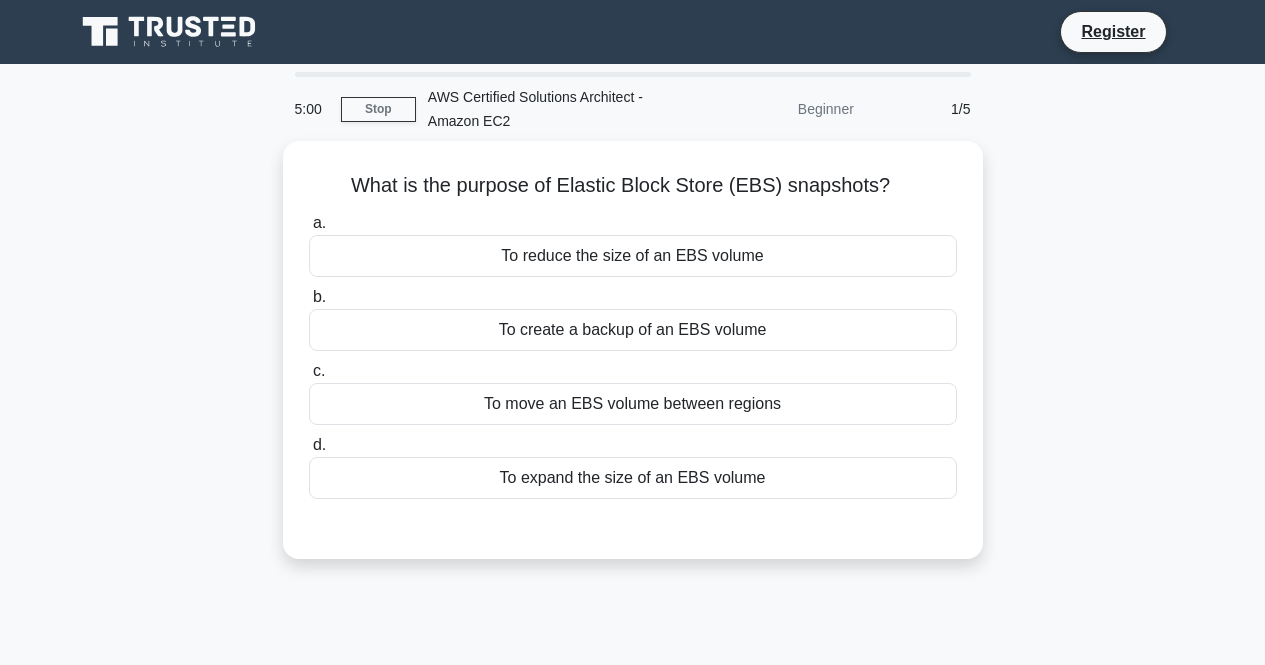 scroll, scrollTop: 0, scrollLeft: 0, axis: both 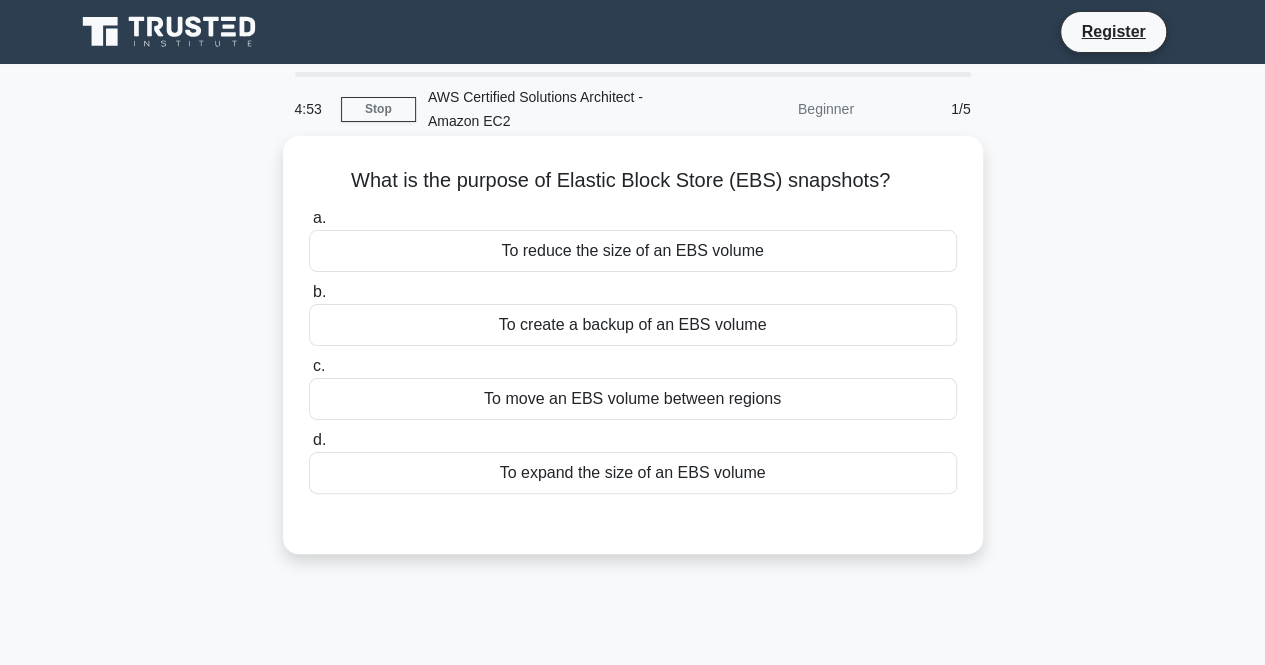 click on "To create a backup of an EBS volume" at bounding box center [633, 325] 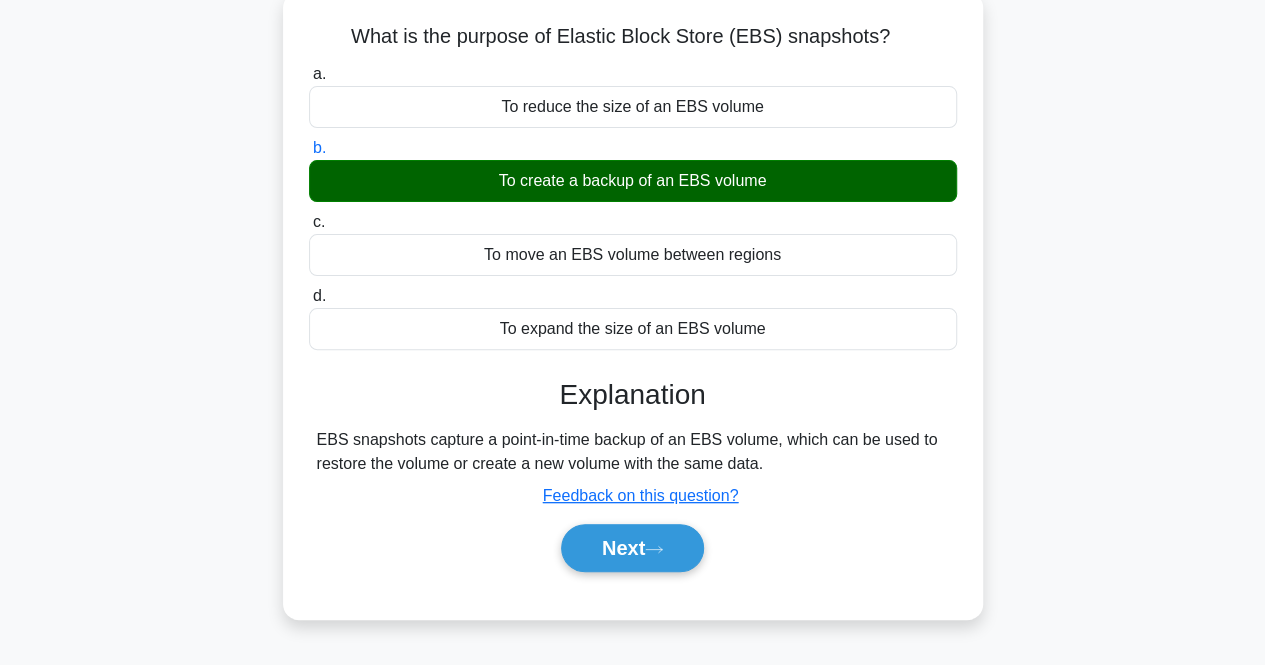 scroll, scrollTop: 149, scrollLeft: 0, axis: vertical 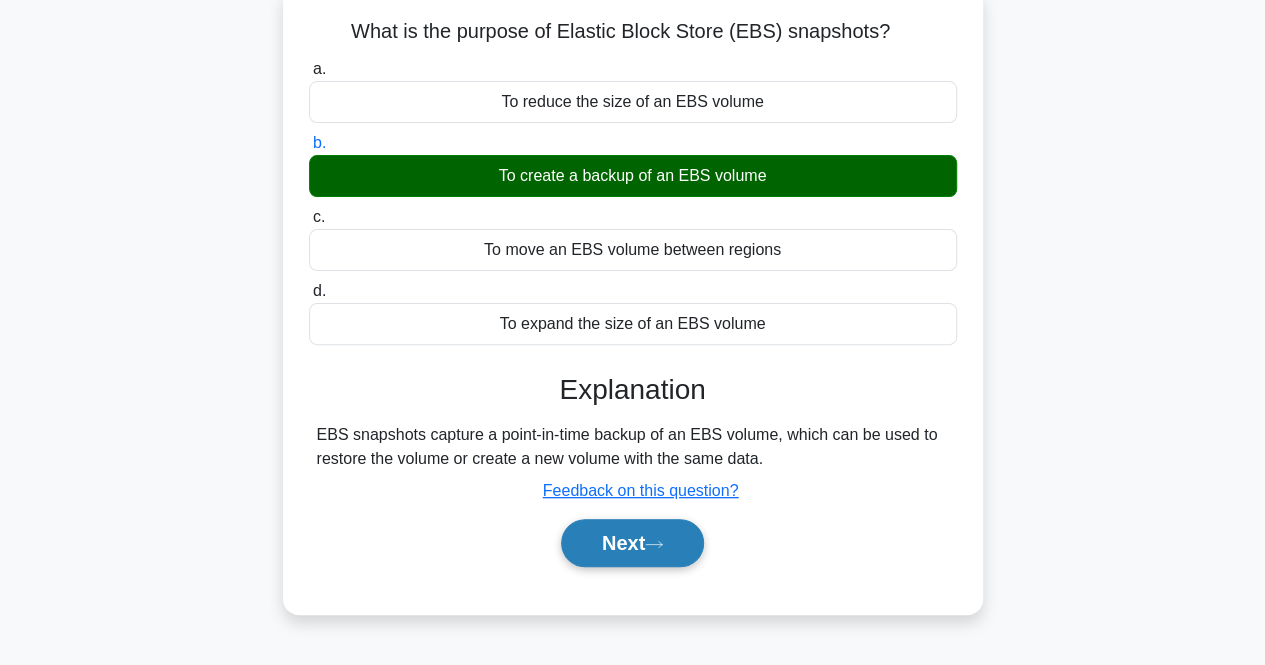 click on "Next" at bounding box center [632, 543] 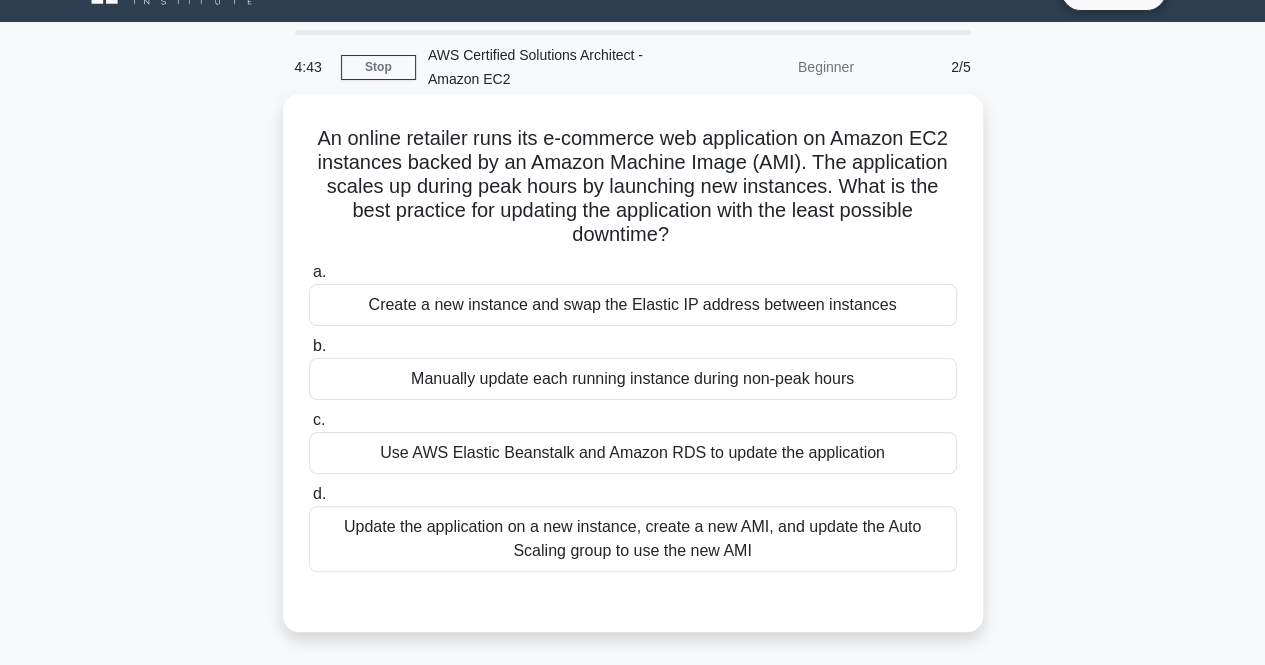 scroll, scrollTop: 36, scrollLeft: 0, axis: vertical 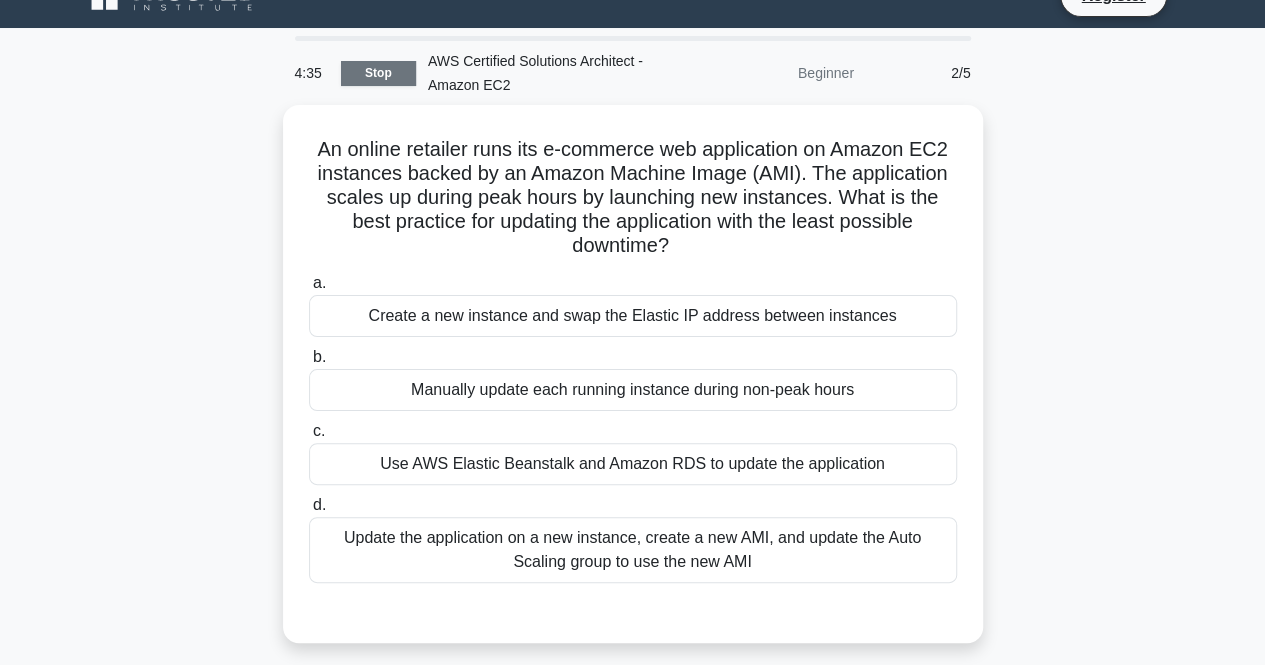 click on "Stop" at bounding box center (378, 73) 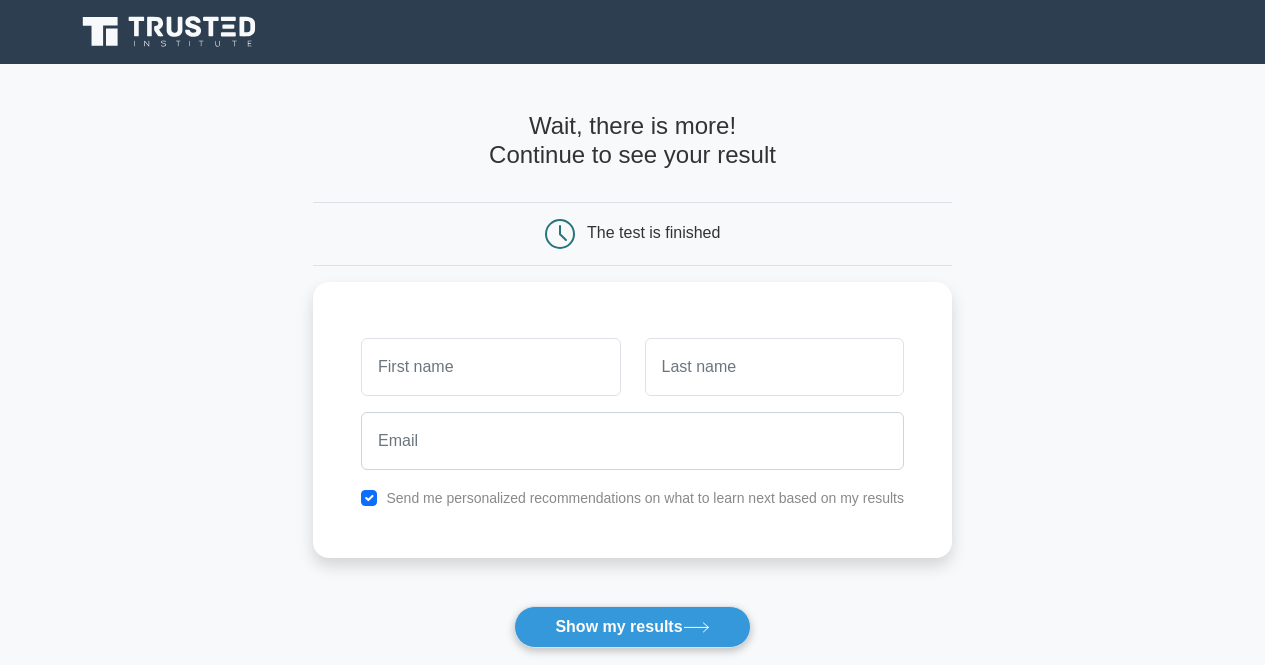 scroll, scrollTop: 0, scrollLeft: 0, axis: both 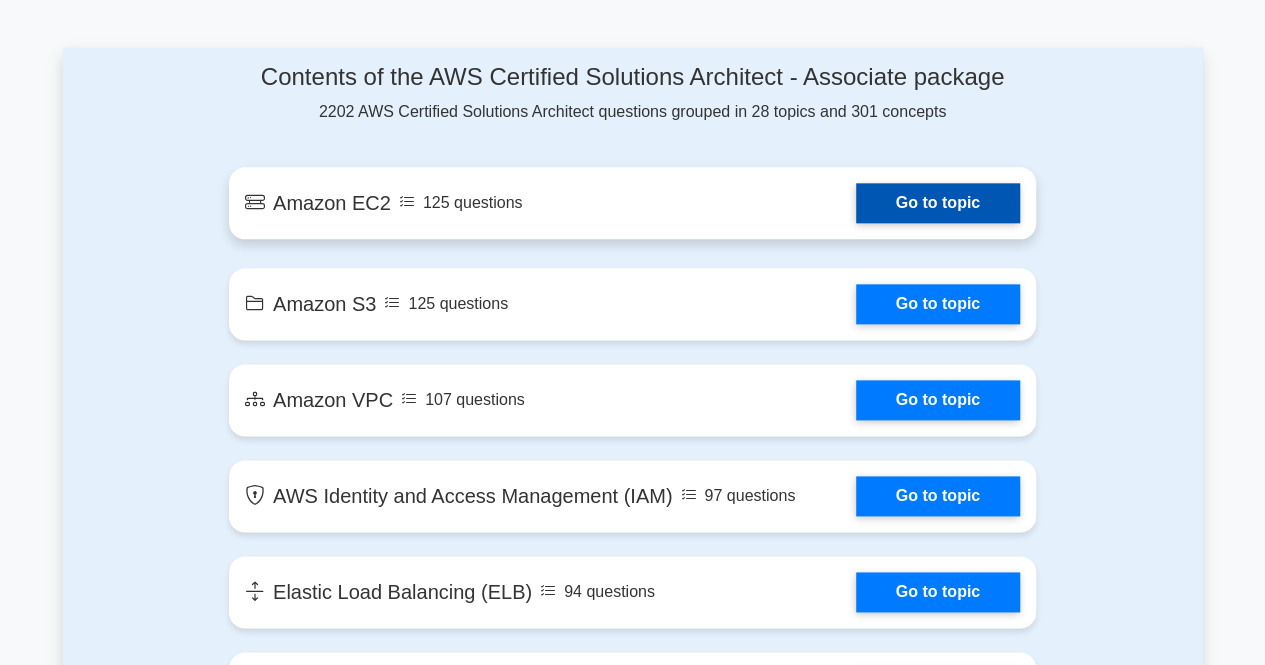click on "Go to topic" at bounding box center [938, 203] 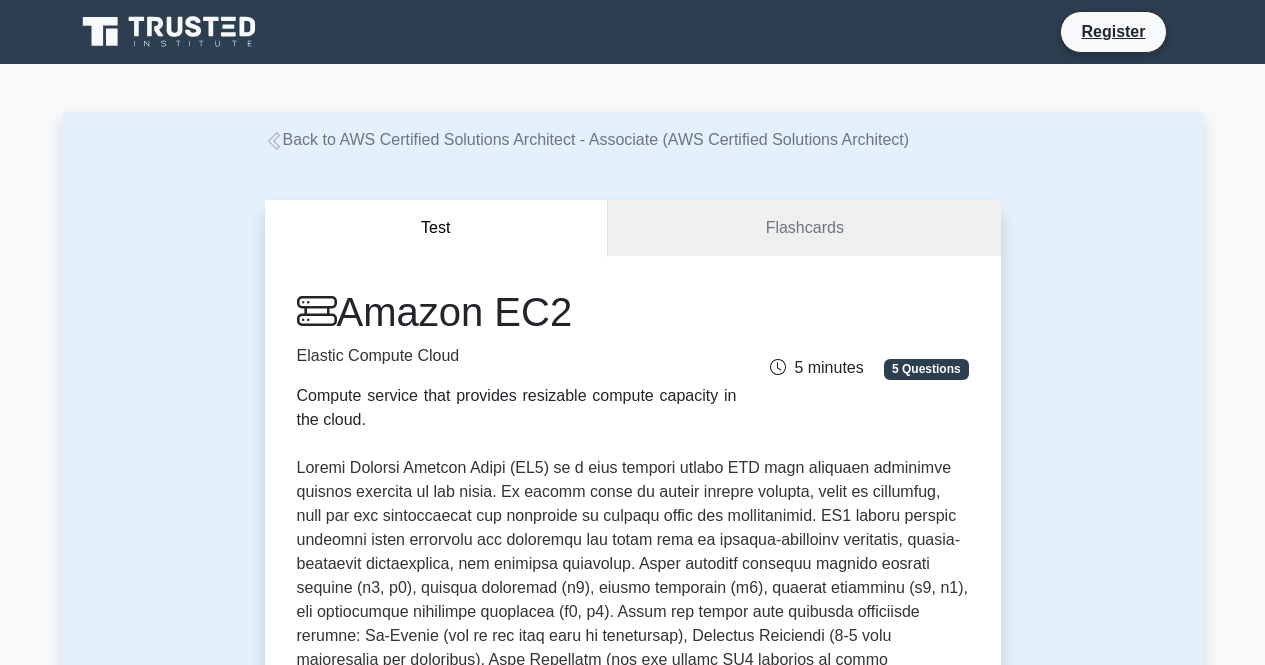scroll, scrollTop: 0, scrollLeft: 0, axis: both 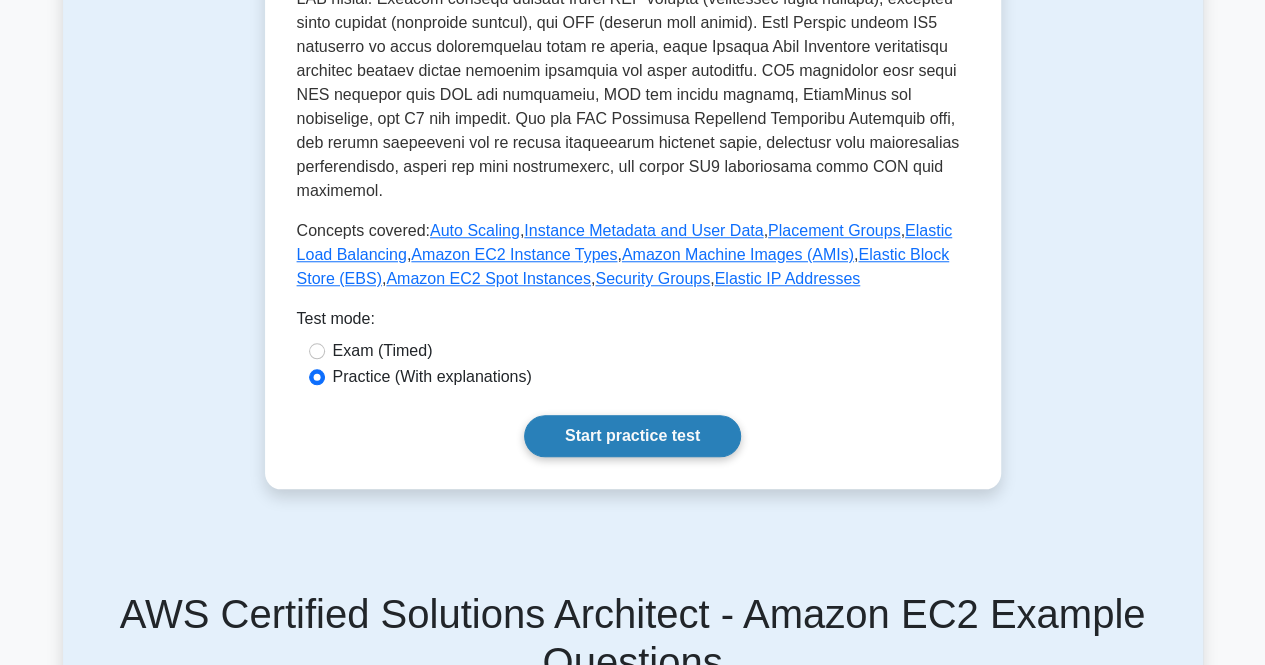 click on "Start practice test" at bounding box center (632, 436) 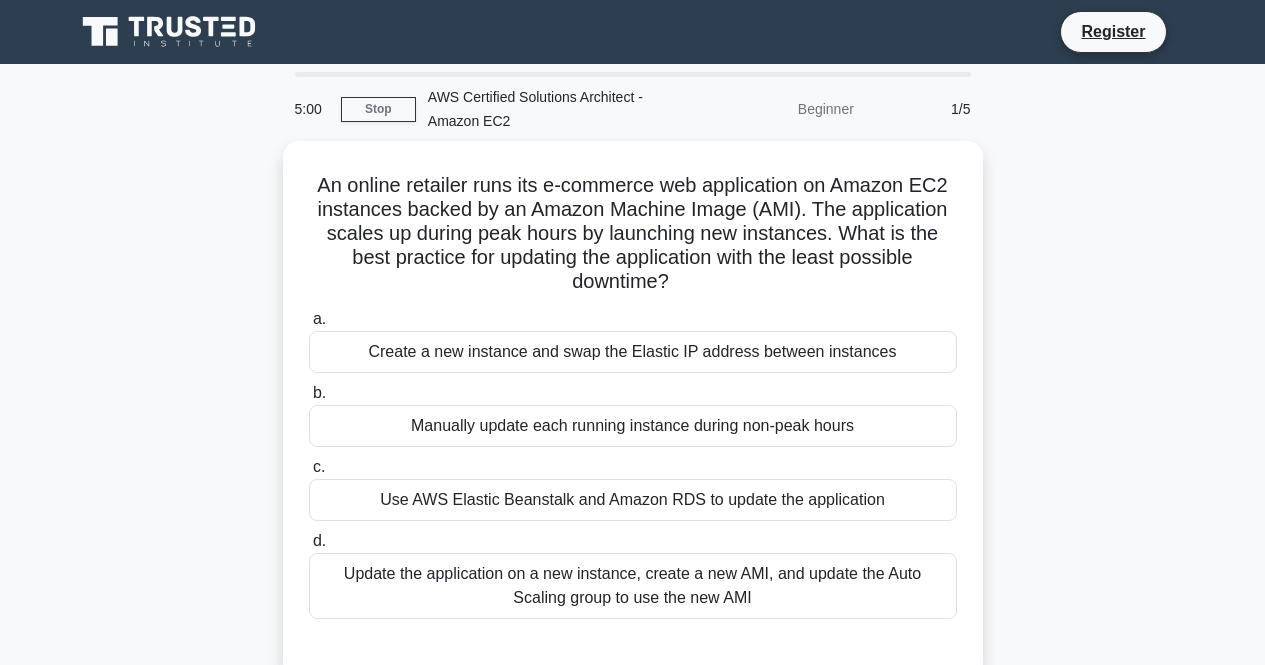 scroll, scrollTop: 0, scrollLeft: 0, axis: both 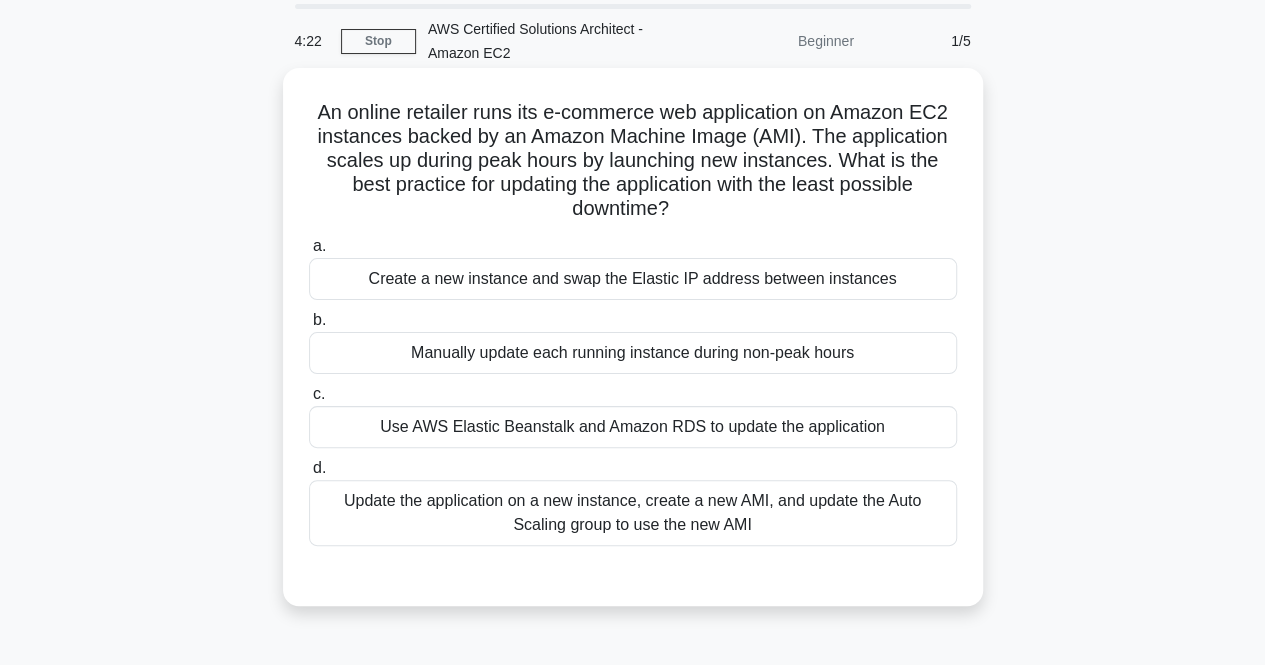 click on "Update the application on a new instance, create a new AMI, and update the Auto Scaling group to use the new AMI" at bounding box center [633, 513] 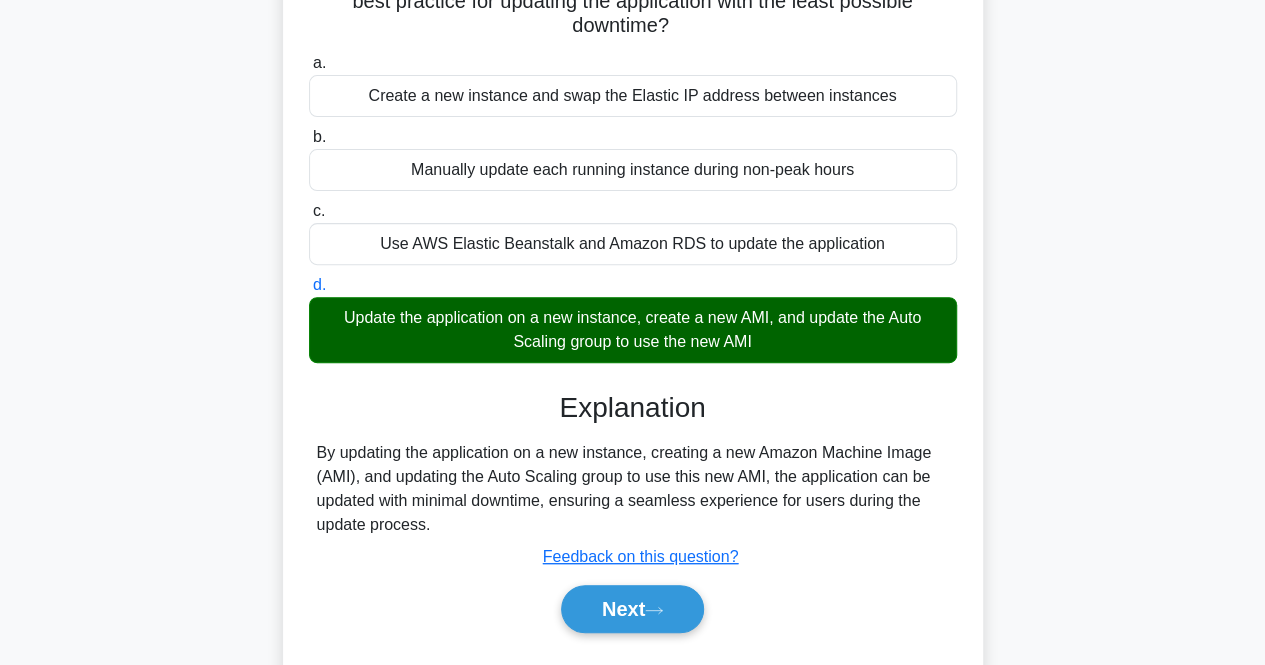 scroll, scrollTop: 252, scrollLeft: 0, axis: vertical 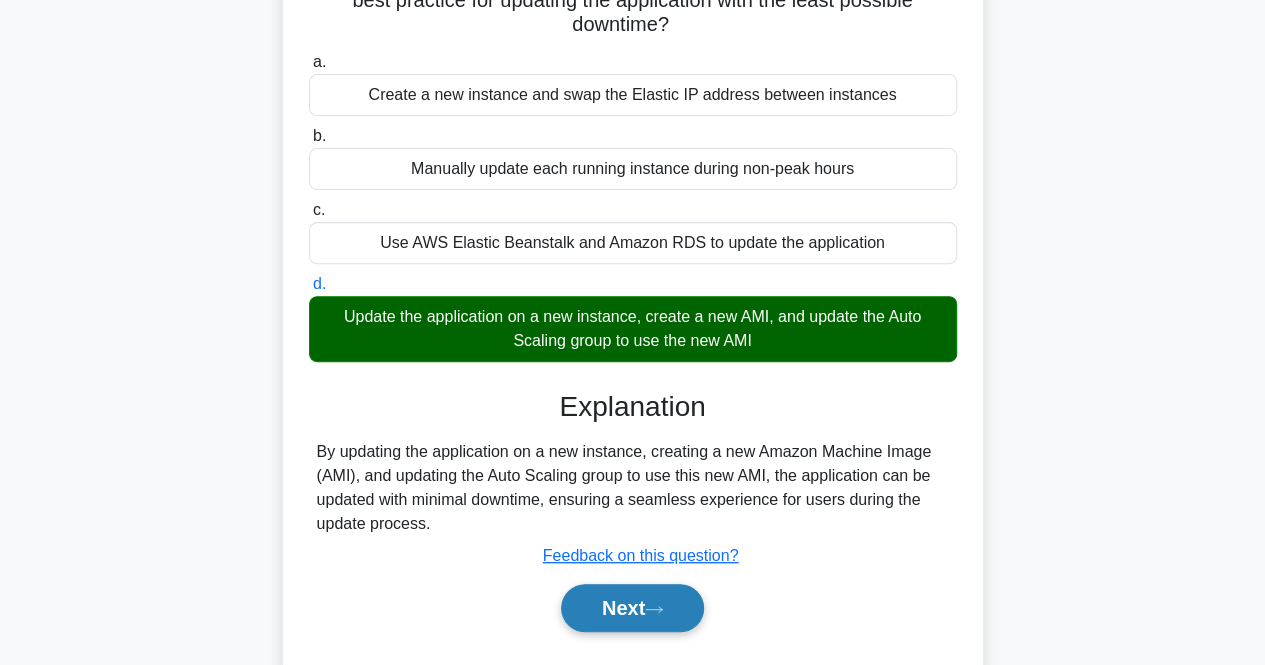 click on "Next" at bounding box center [632, 608] 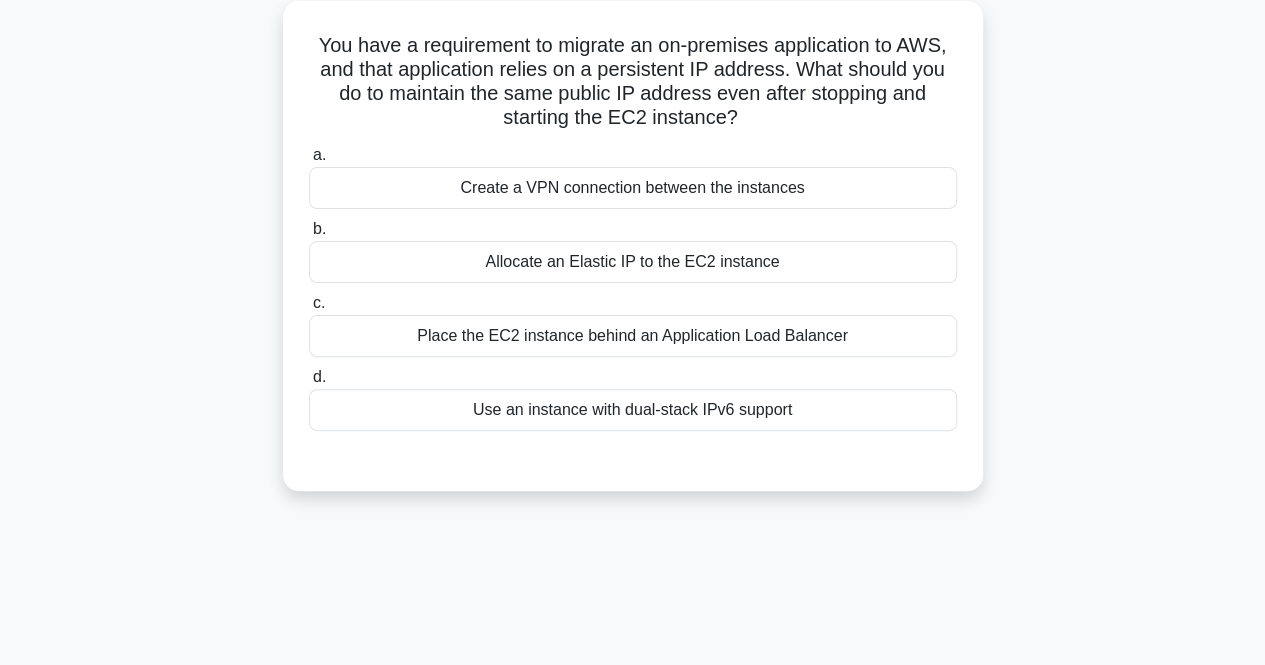 scroll, scrollTop: 86, scrollLeft: 0, axis: vertical 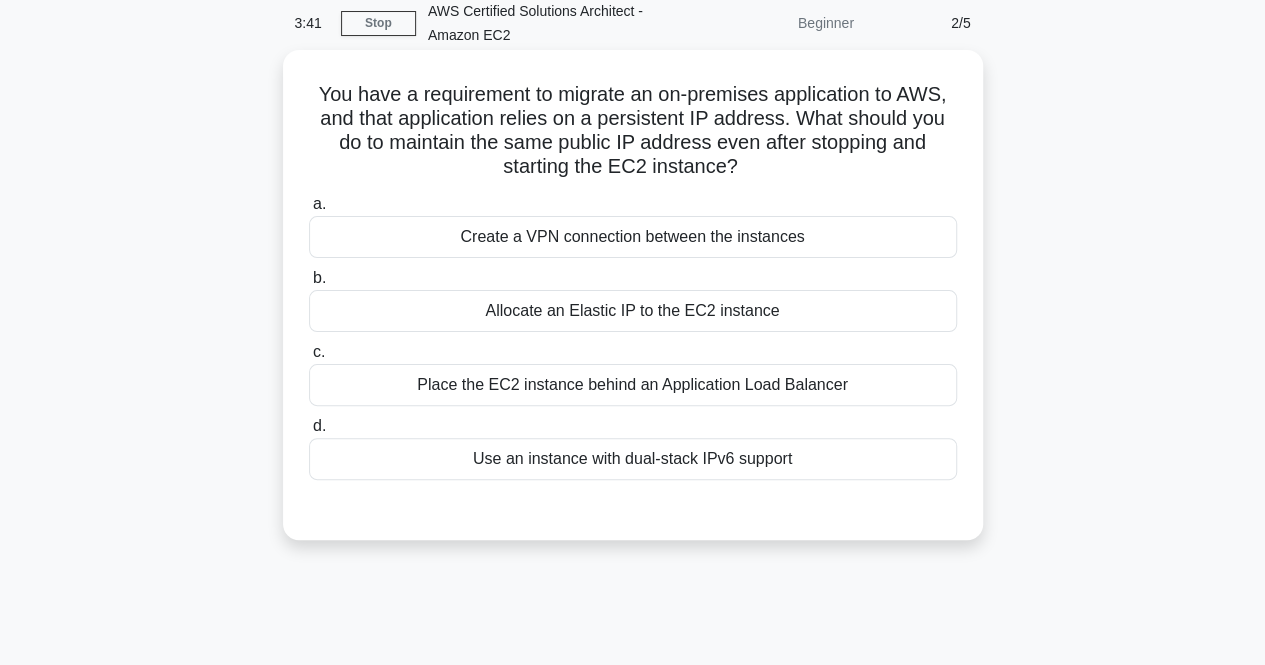 click on "Allocate an Elastic IP to the EC2 instance" at bounding box center (633, 311) 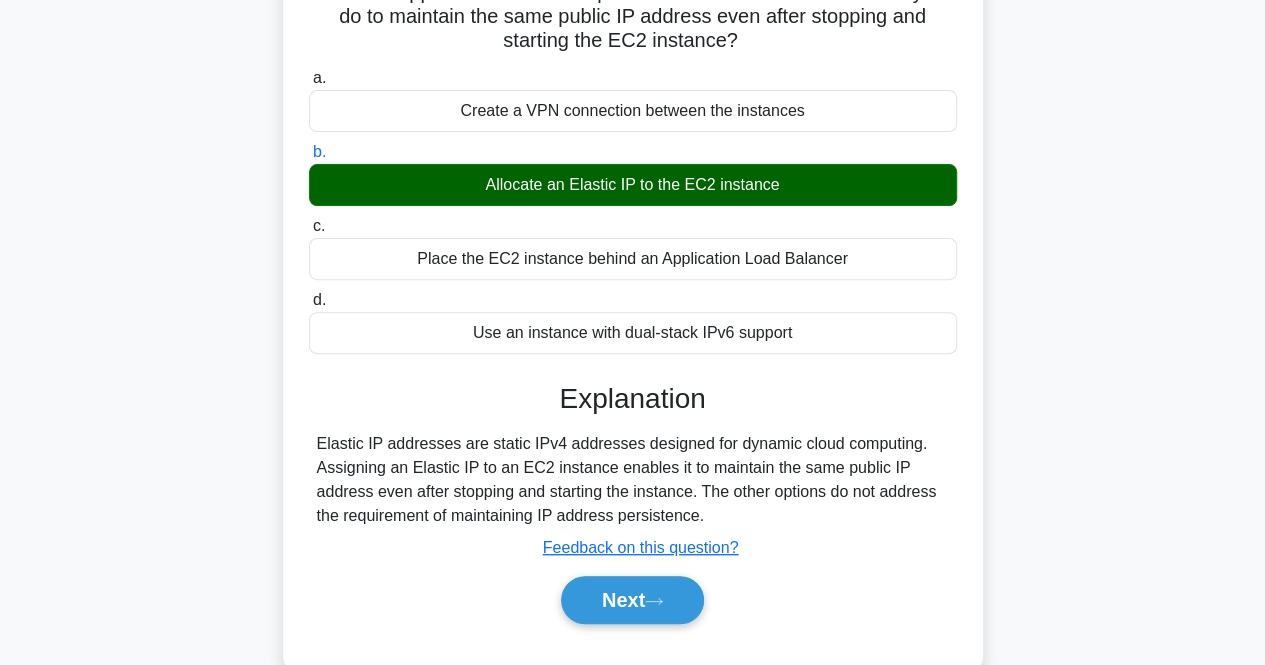 scroll, scrollTop: 238, scrollLeft: 0, axis: vertical 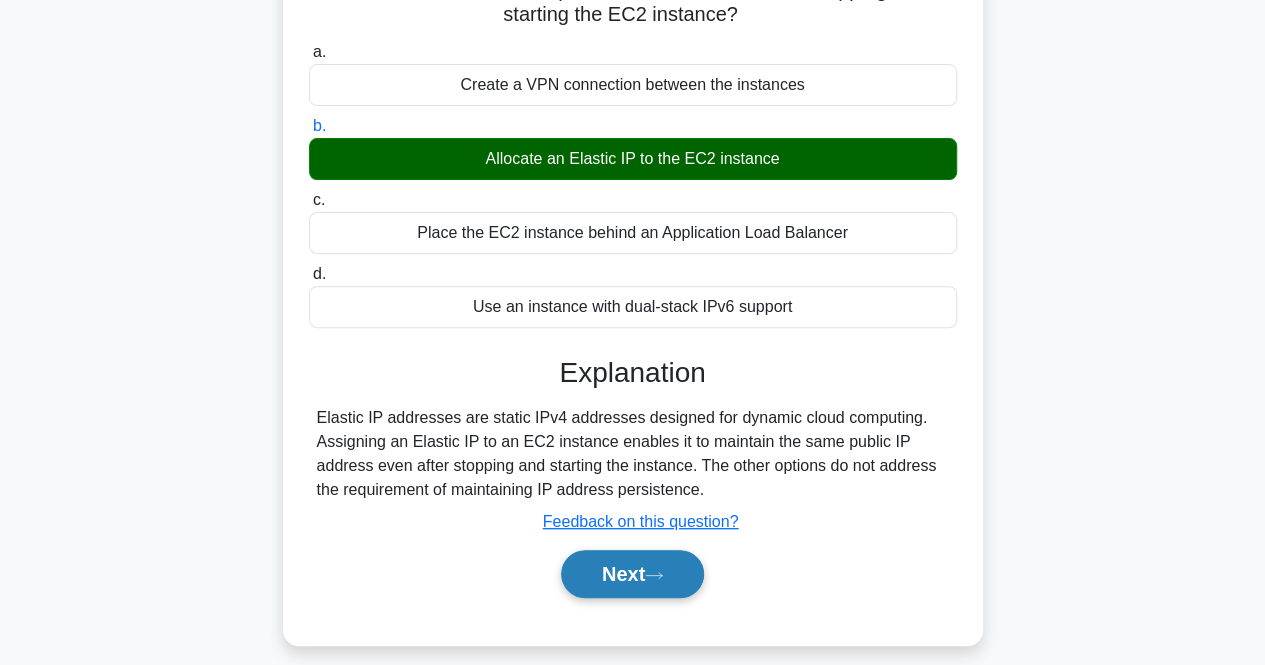 click on "Next" at bounding box center (632, 574) 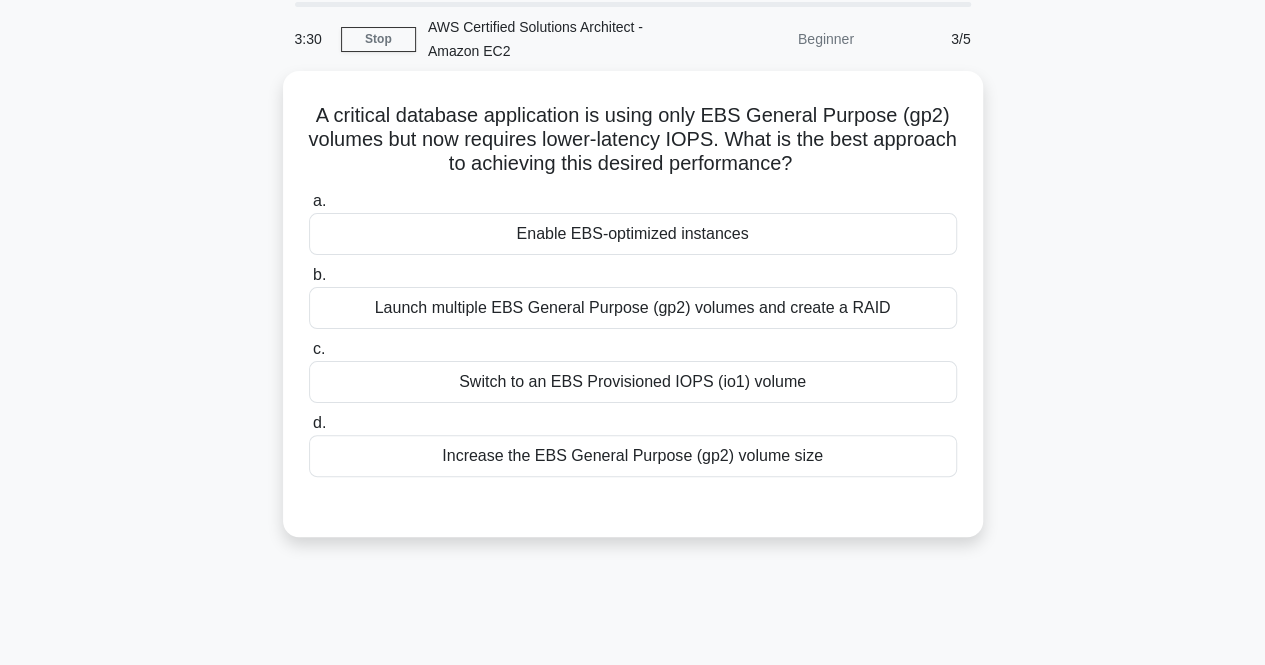 scroll, scrollTop: 64, scrollLeft: 0, axis: vertical 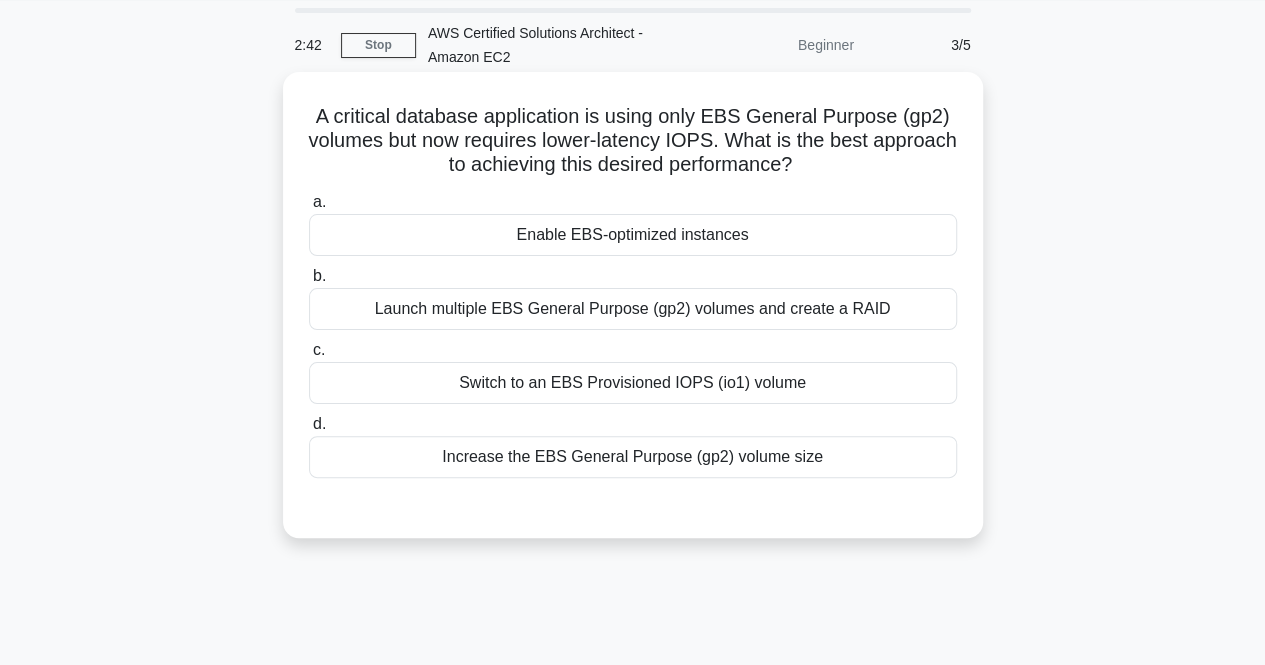 click on "Enable EBS-optimized instances" at bounding box center [633, 235] 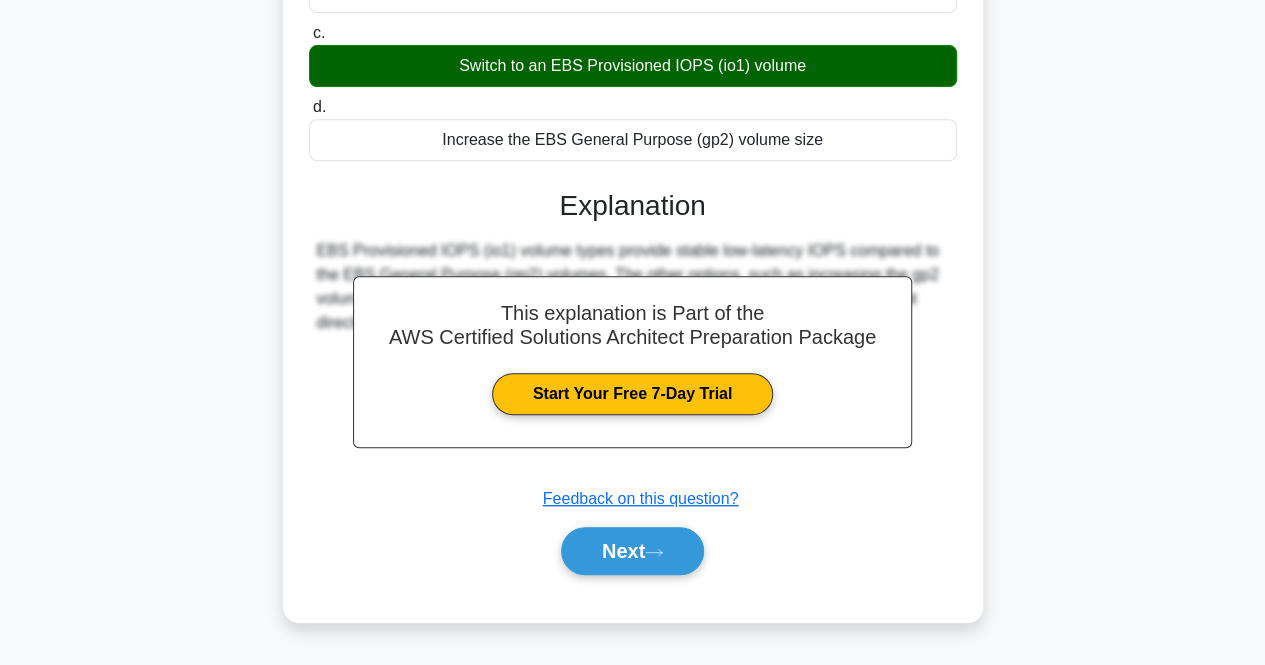 scroll, scrollTop: 386, scrollLeft: 0, axis: vertical 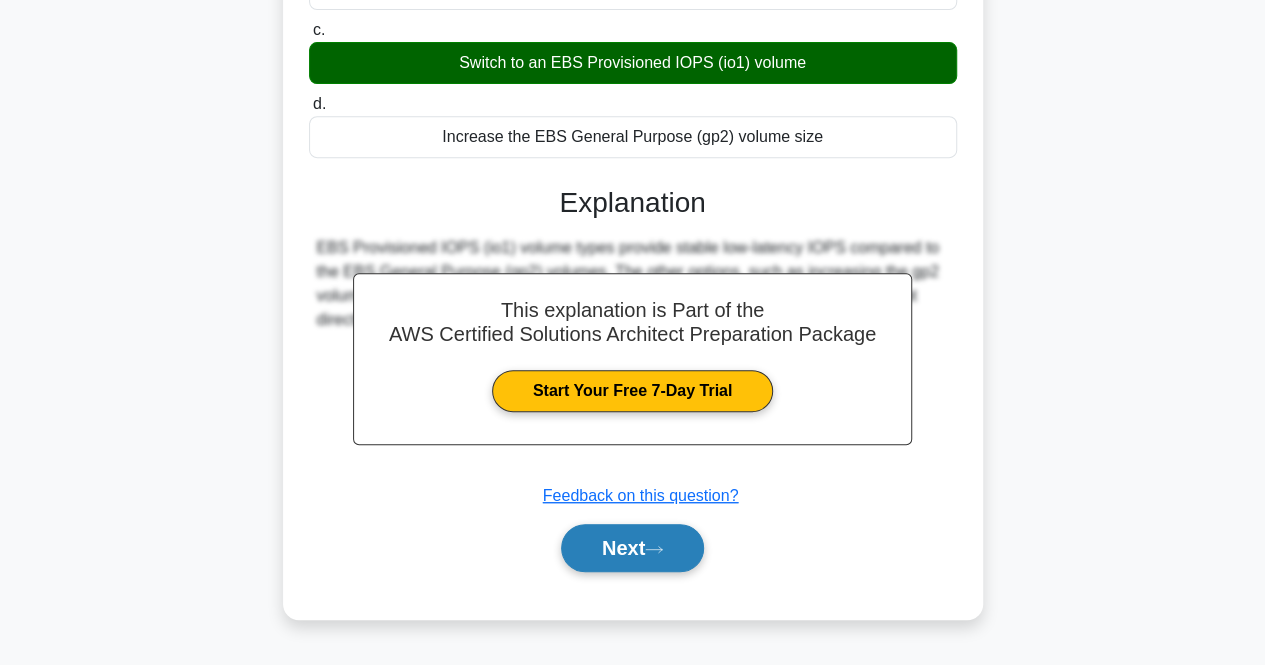 click on "Next" at bounding box center [632, 548] 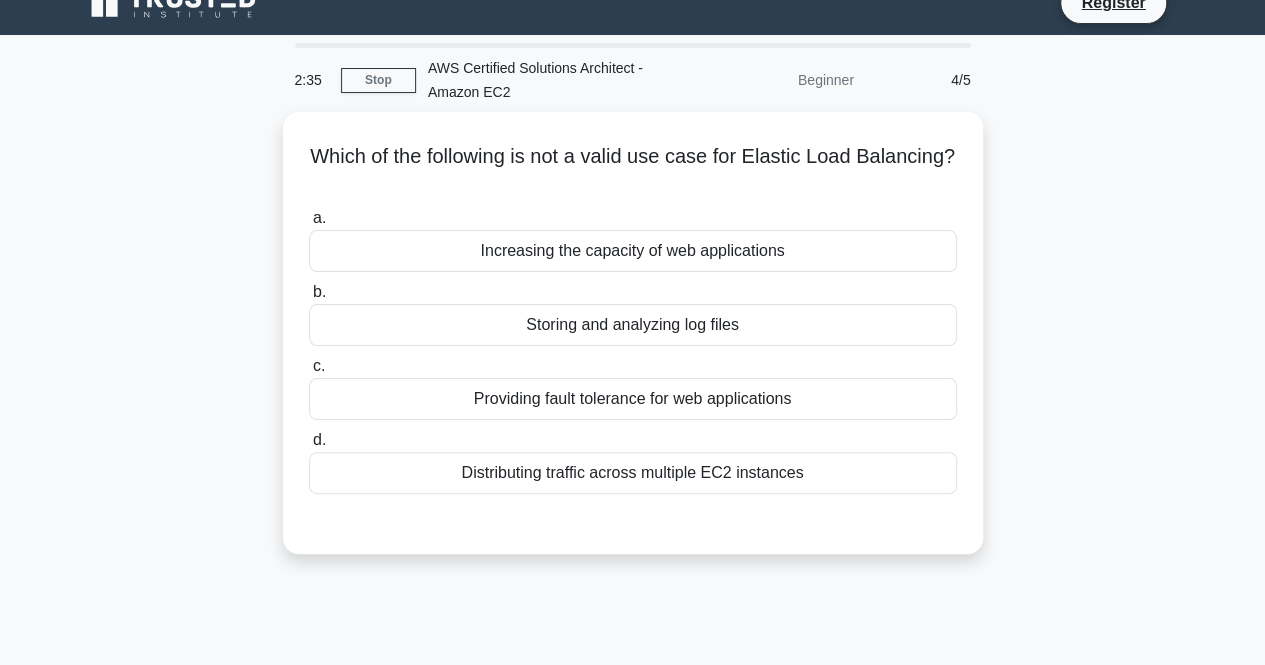 scroll, scrollTop: 24, scrollLeft: 0, axis: vertical 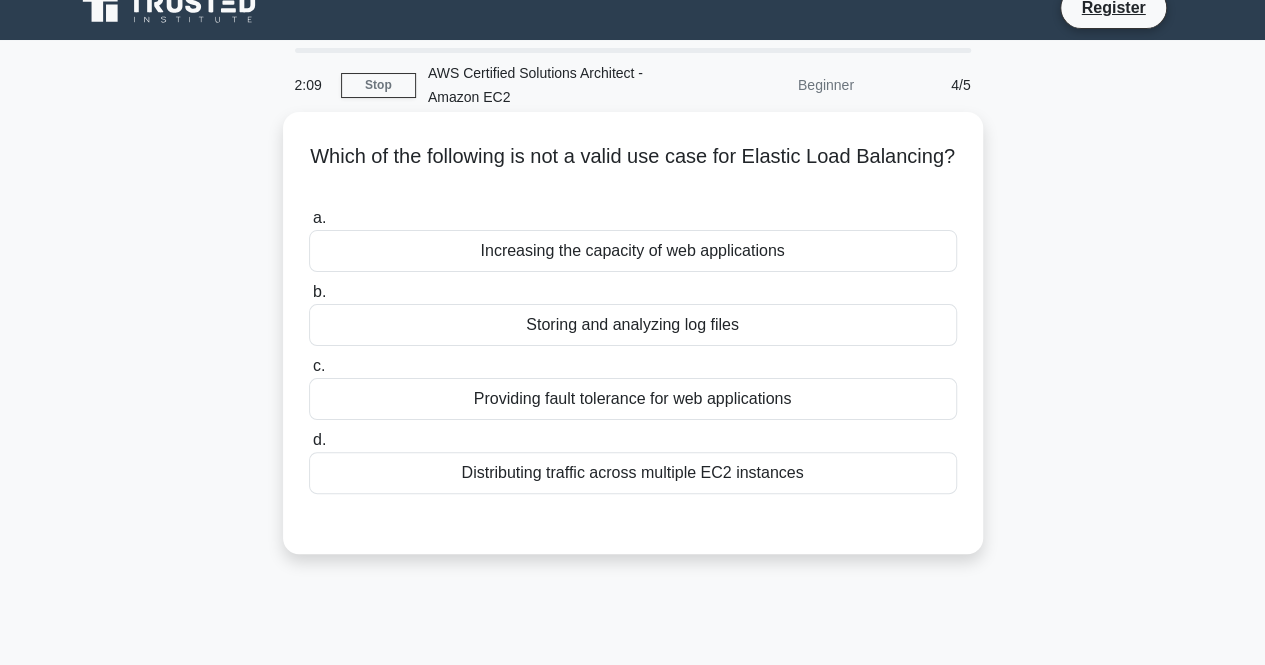 click on "Storing and analyzing log files" at bounding box center (633, 325) 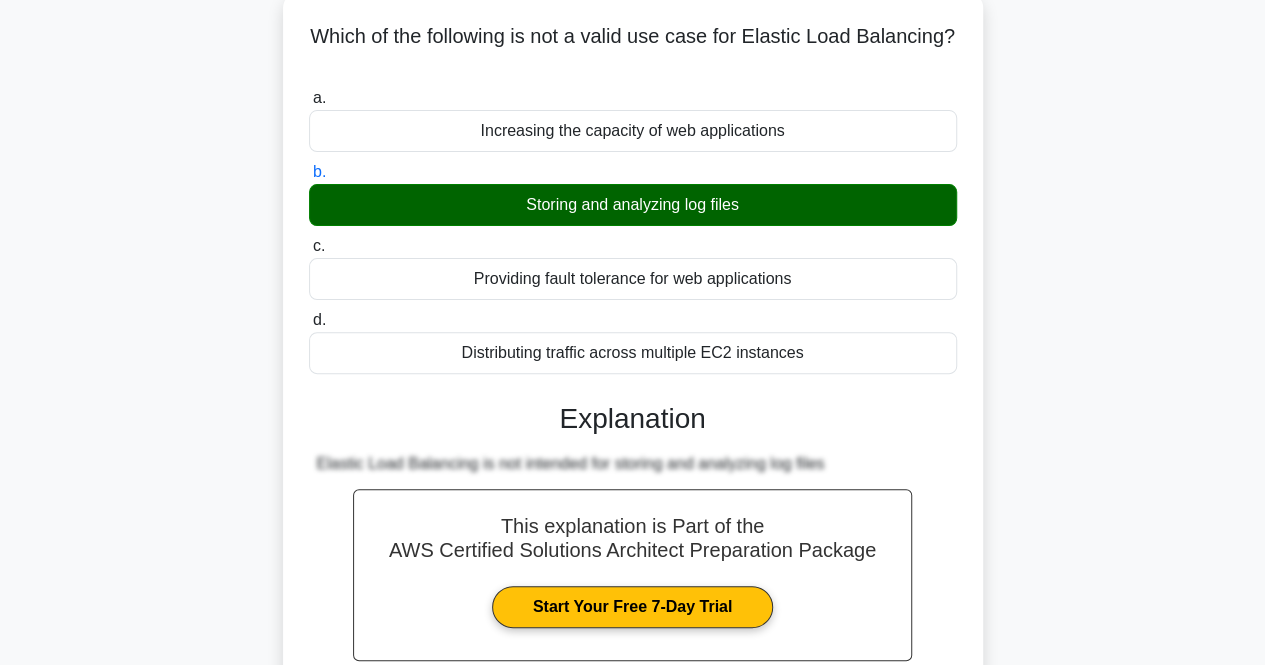 scroll, scrollTop: 328, scrollLeft: 0, axis: vertical 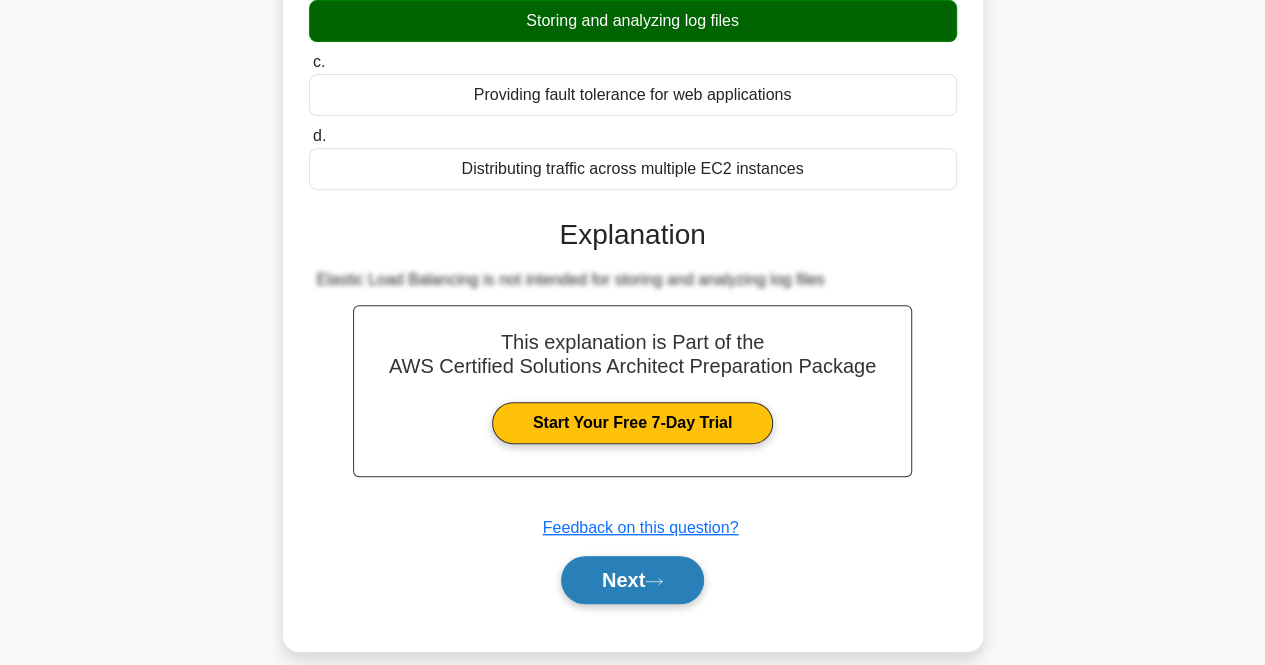 click on "Next" at bounding box center (632, 580) 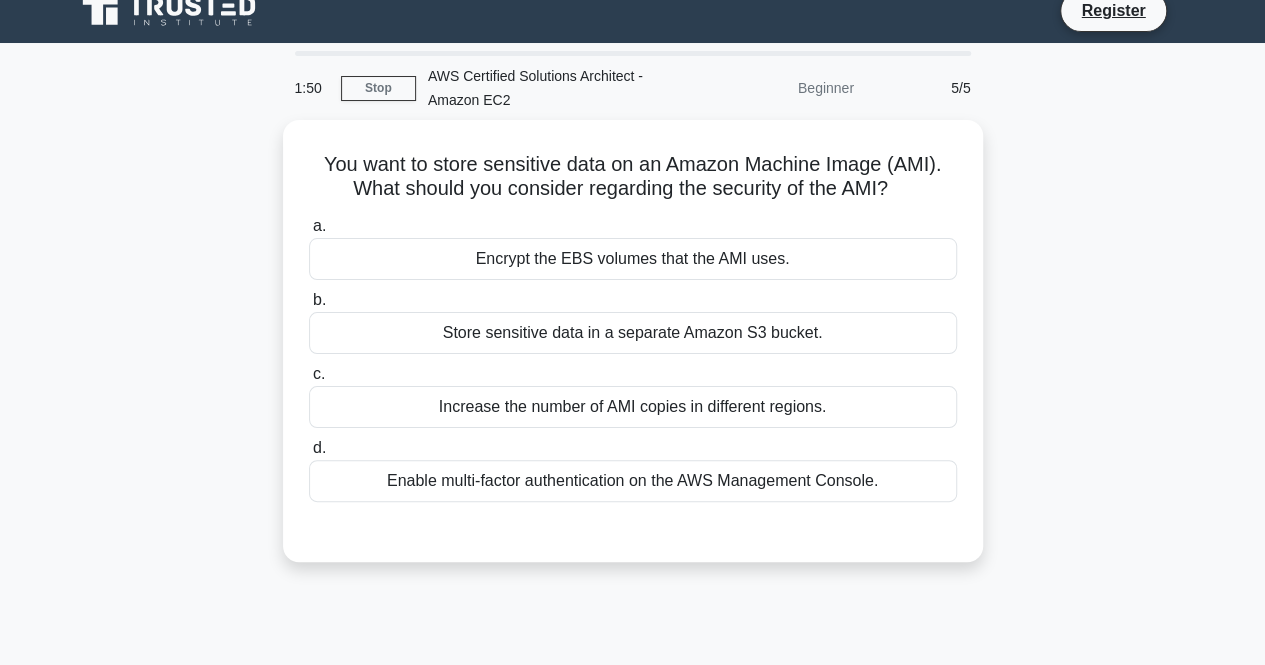 scroll, scrollTop: 22, scrollLeft: 0, axis: vertical 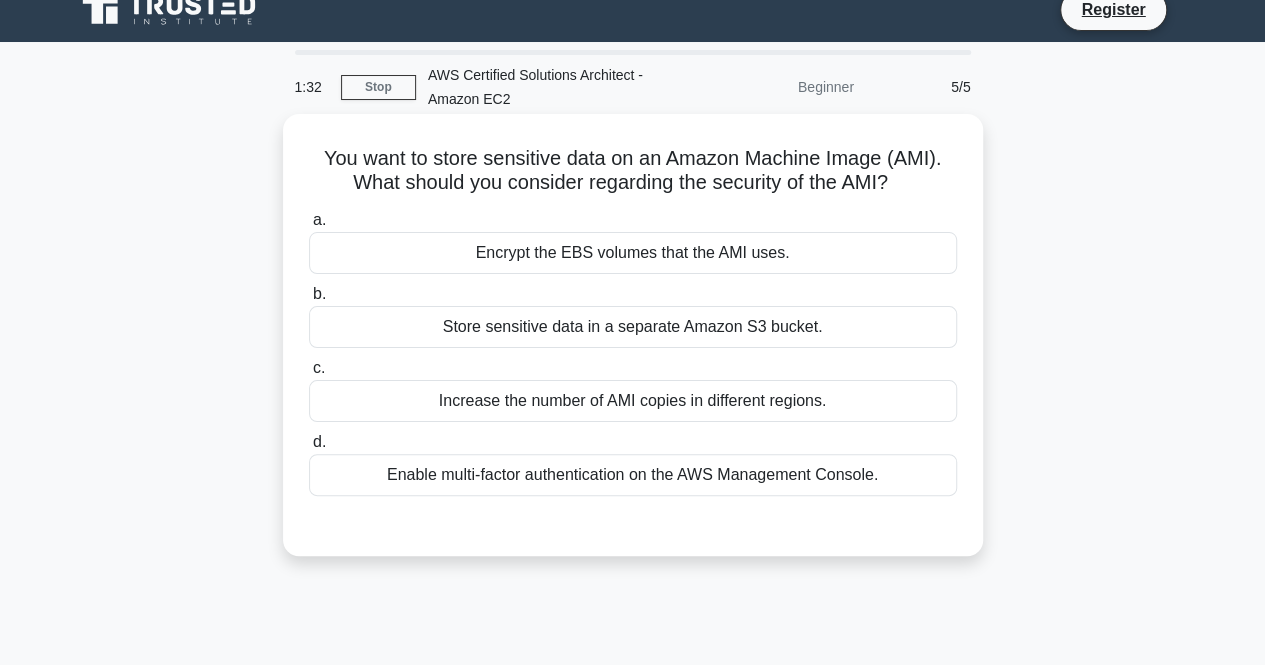 click on "Encrypt the EBS volumes that the AMI uses." at bounding box center (633, 253) 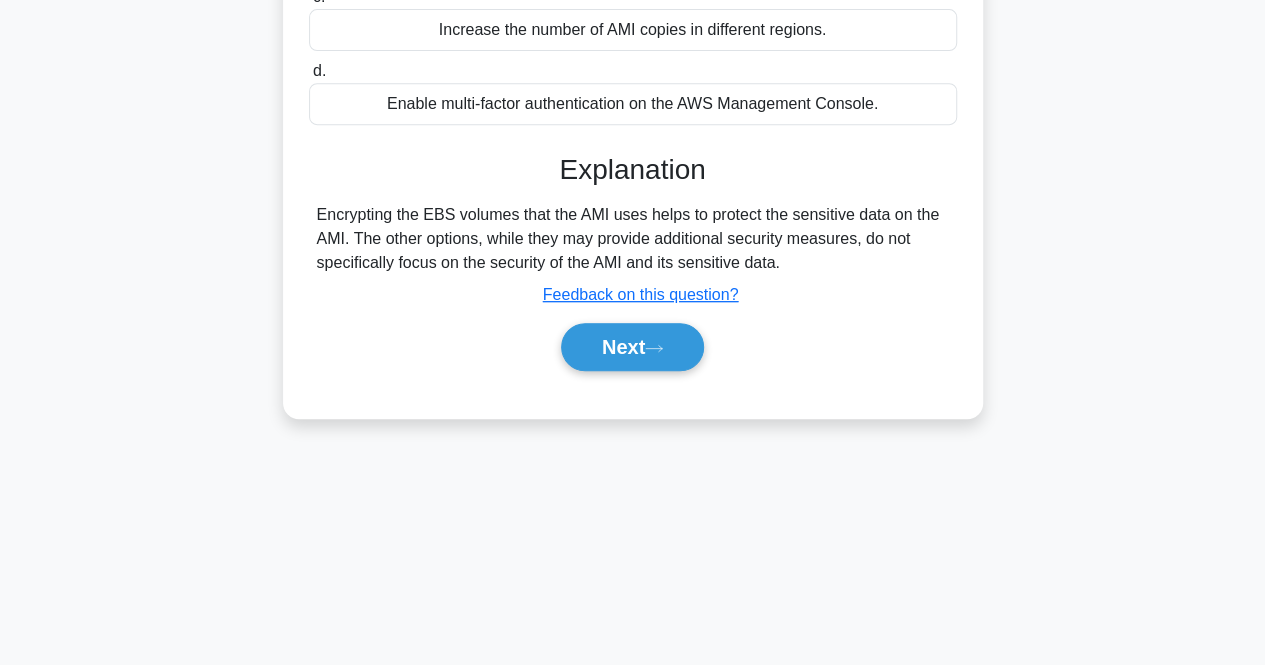 scroll, scrollTop: 415, scrollLeft: 0, axis: vertical 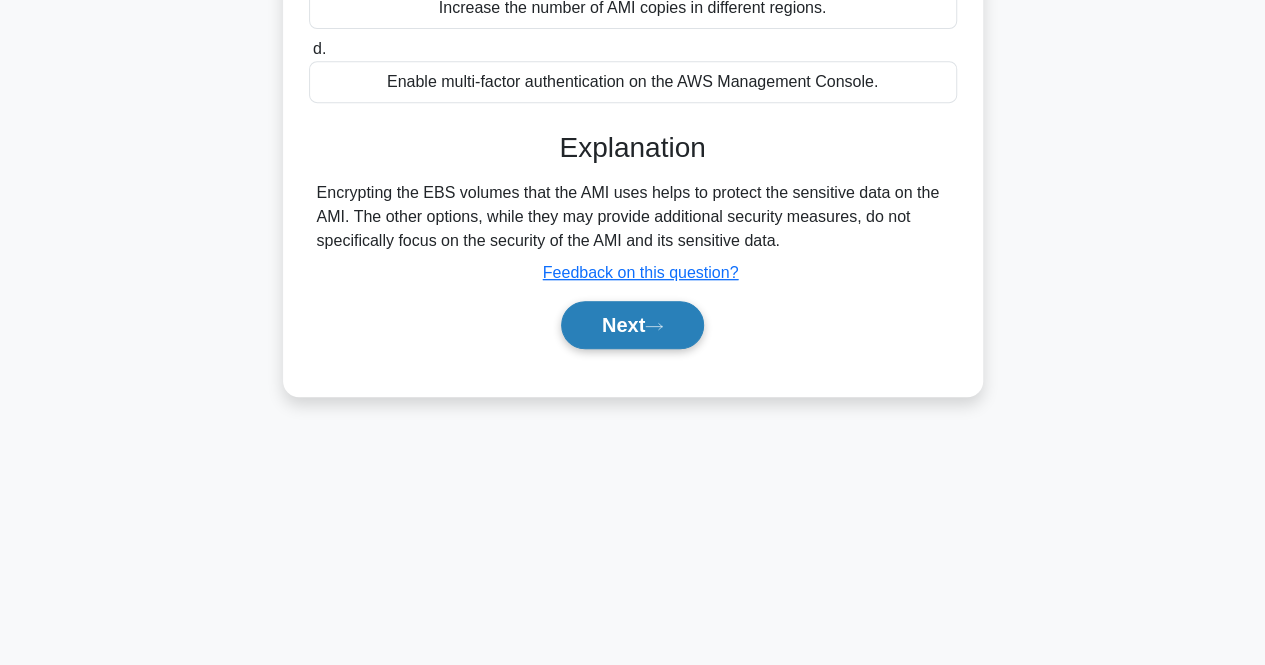 click on "Next" at bounding box center [632, 325] 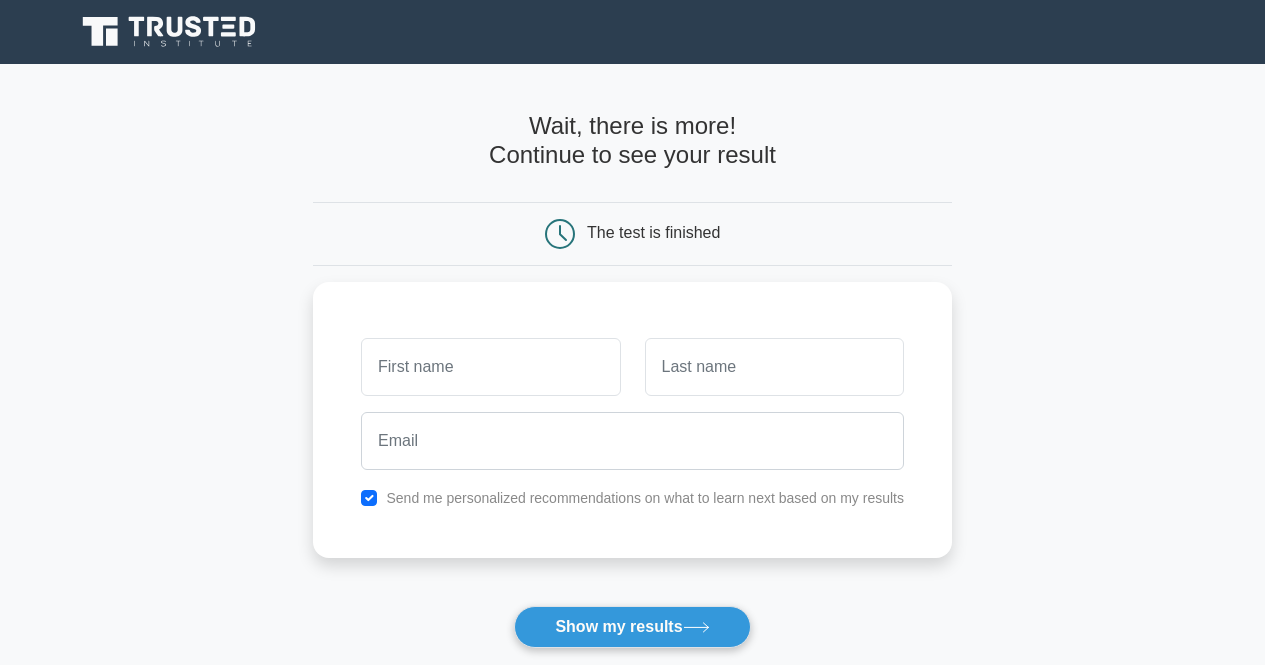 scroll, scrollTop: 0, scrollLeft: 0, axis: both 